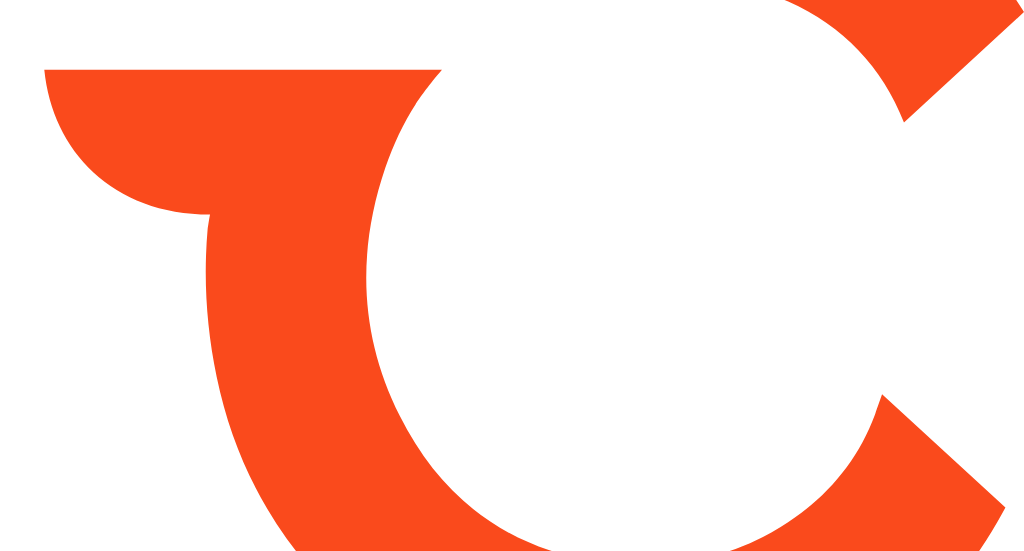 scroll, scrollTop: 0, scrollLeft: 0, axis: both 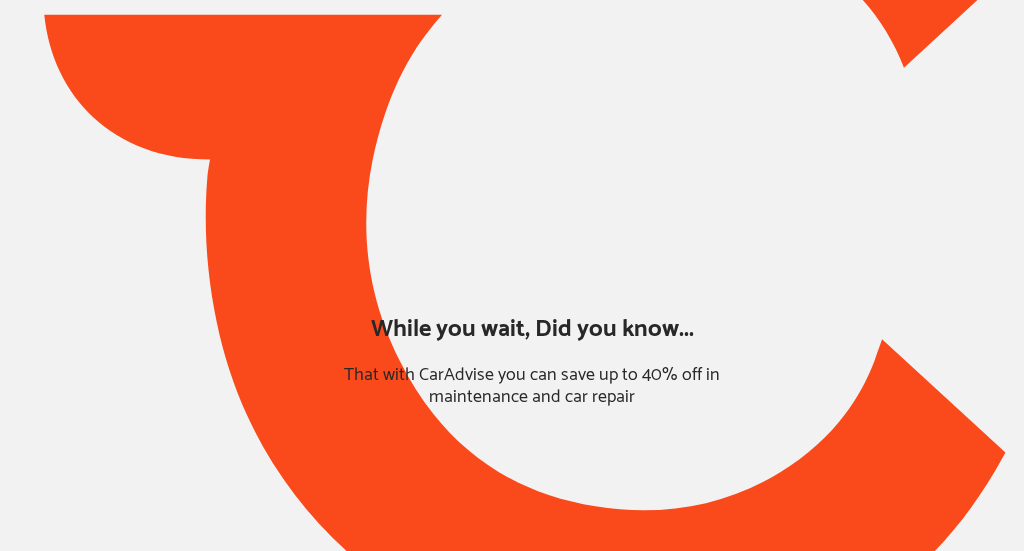 type on "*****" 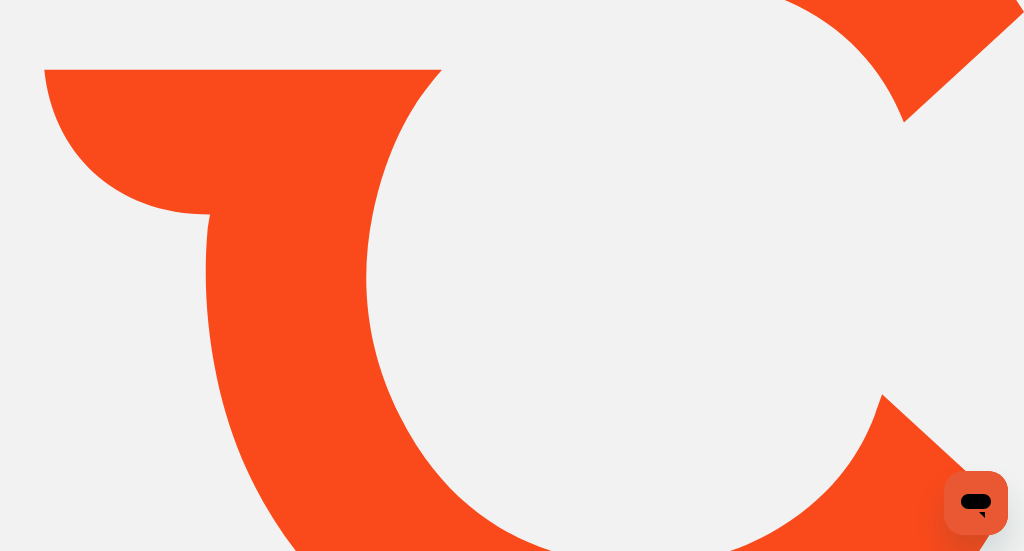scroll, scrollTop: 0, scrollLeft: 0, axis: both 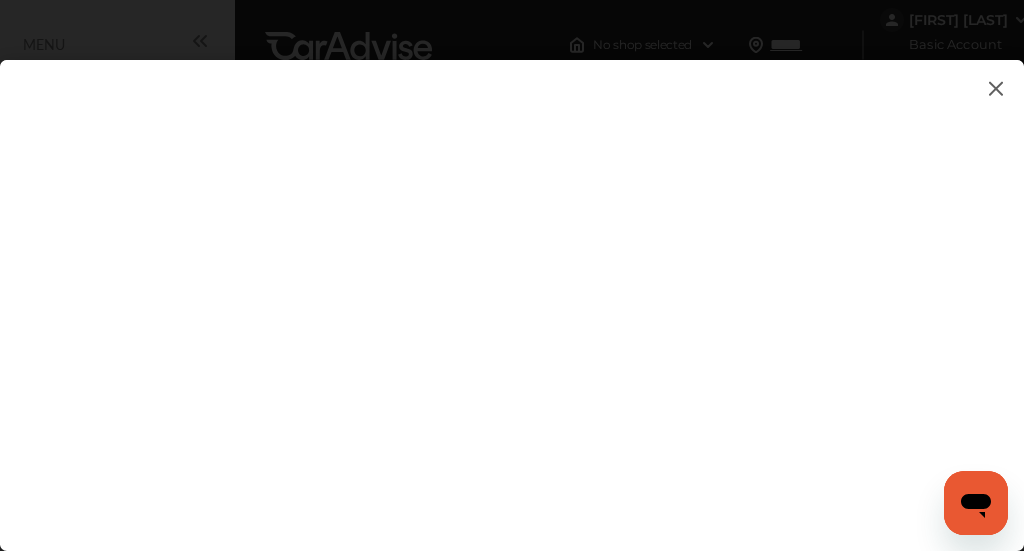 click at bounding box center [512, 285] 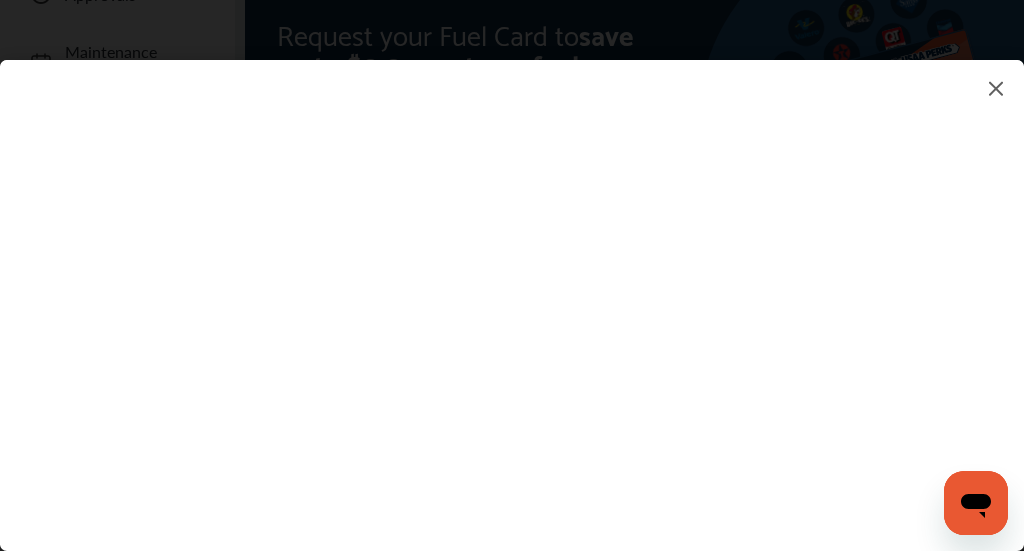 scroll, scrollTop: 234, scrollLeft: 0, axis: vertical 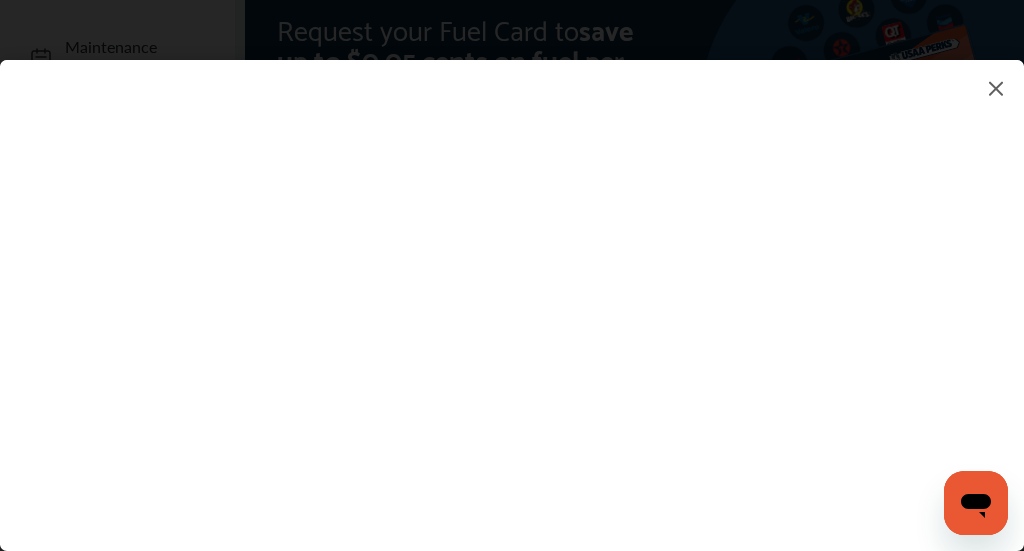 click at bounding box center [512, 285] 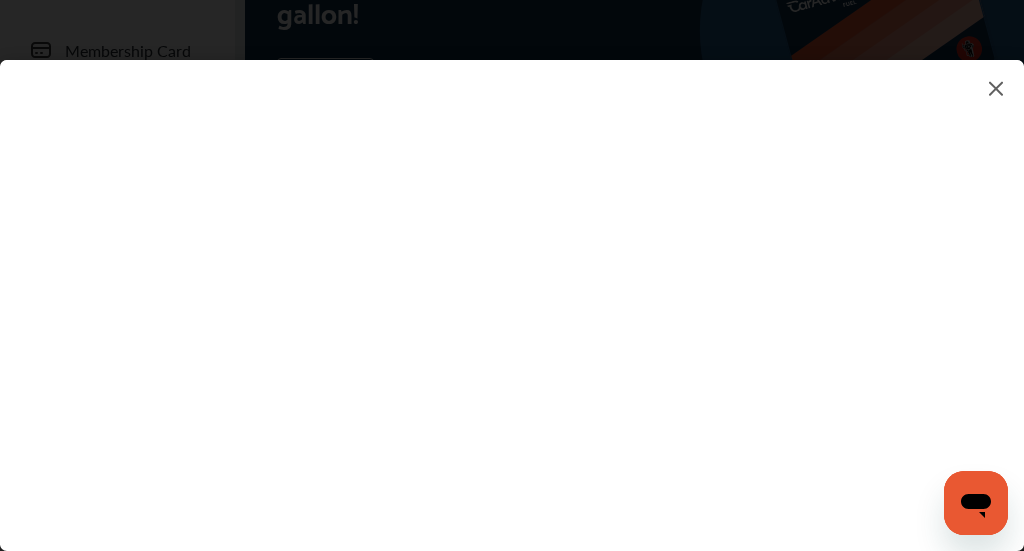 scroll, scrollTop: 329, scrollLeft: 0, axis: vertical 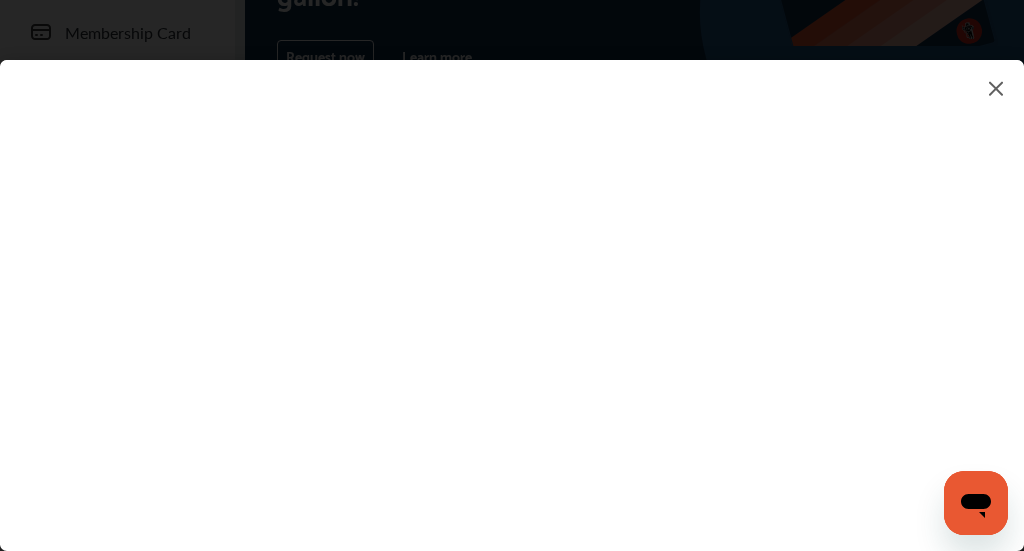 click on "**********" 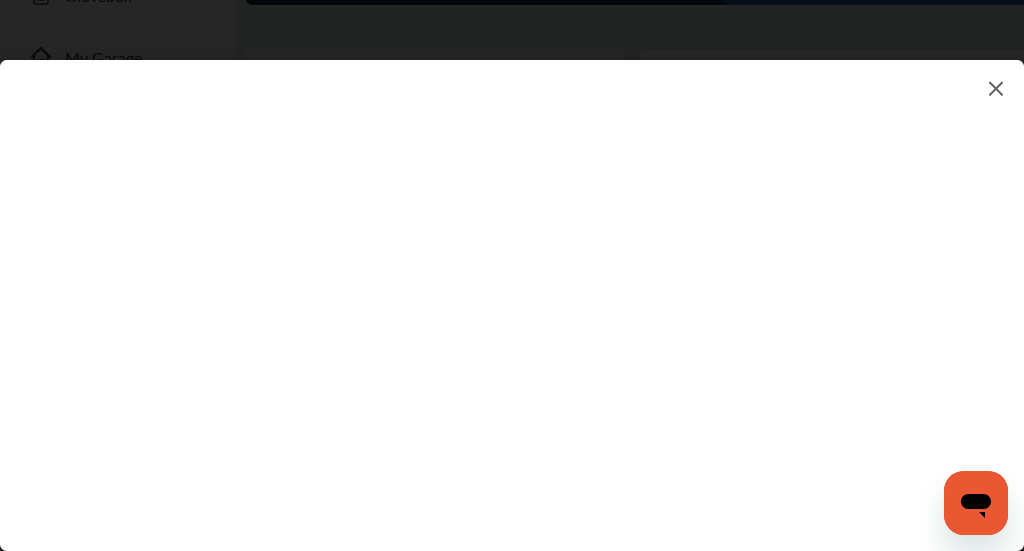 click at bounding box center [512, 285] 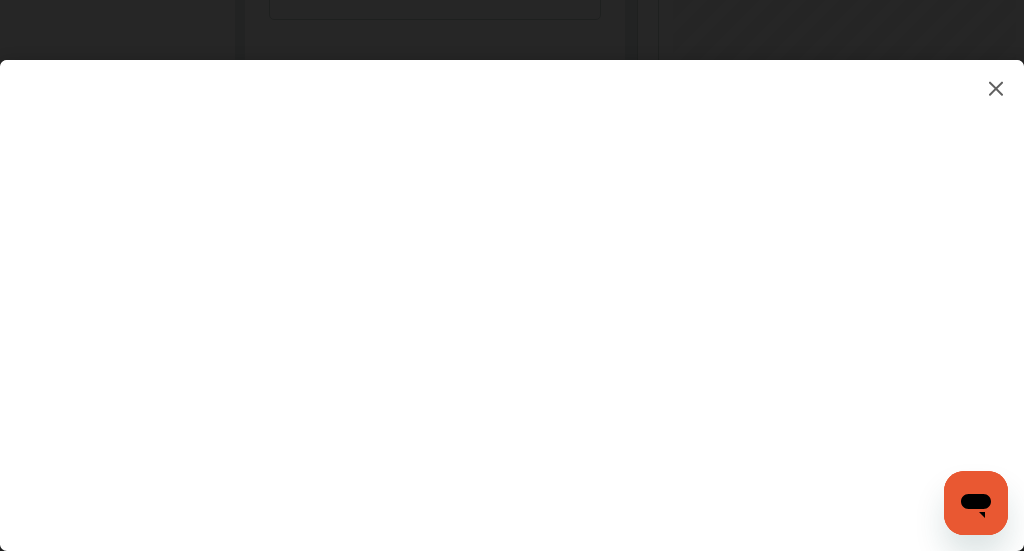 scroll, scrollTop: 814, scrollLeft: 0, axis: vertical 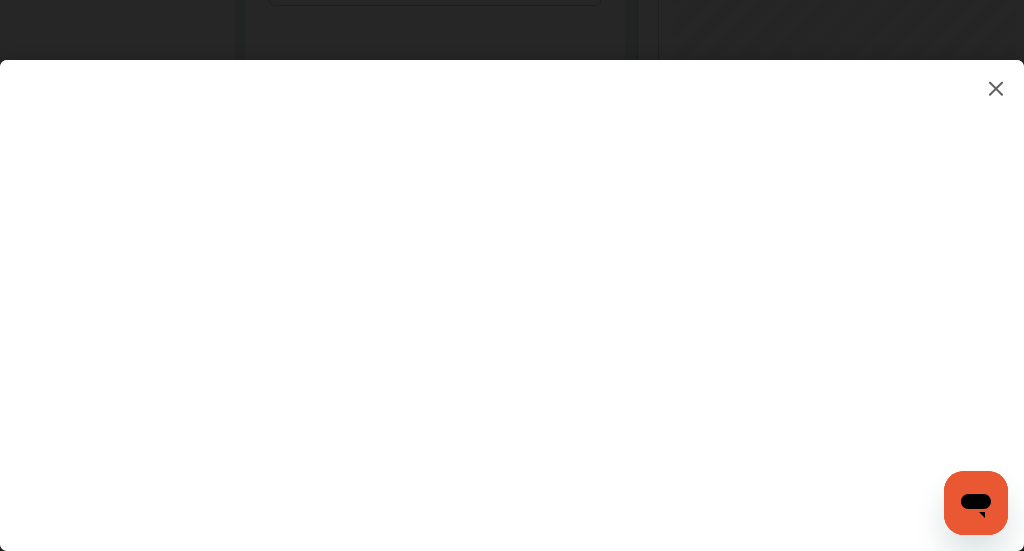 click at bounding box center [512, 285] 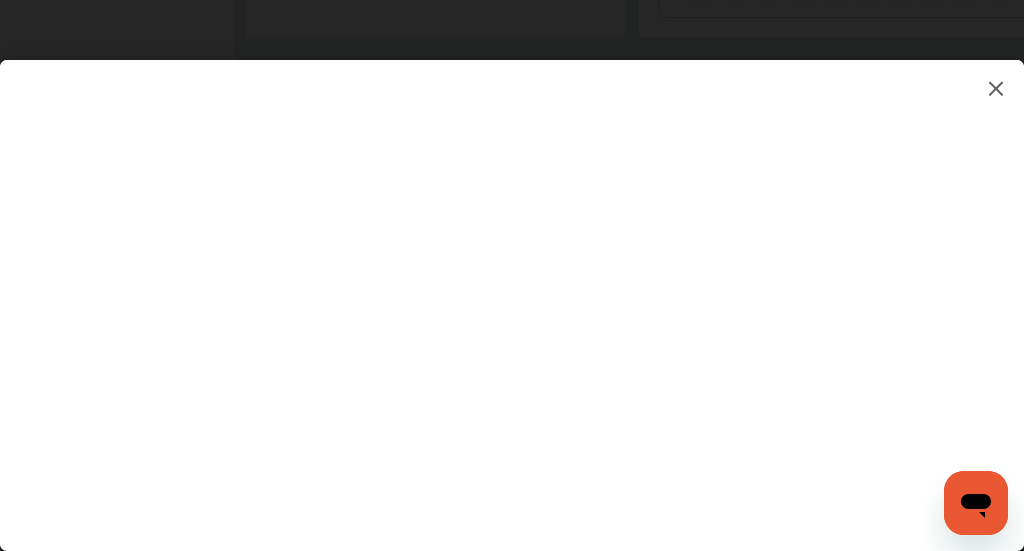 scroll, scrollTop: 0, scrollLeft: 0, axis: both 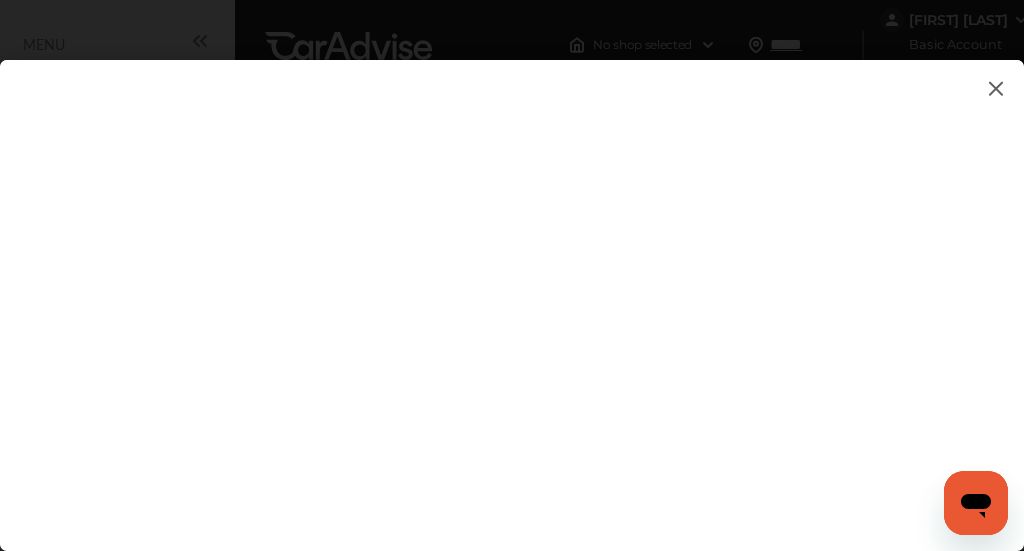 click at bounding box center [996, 88] 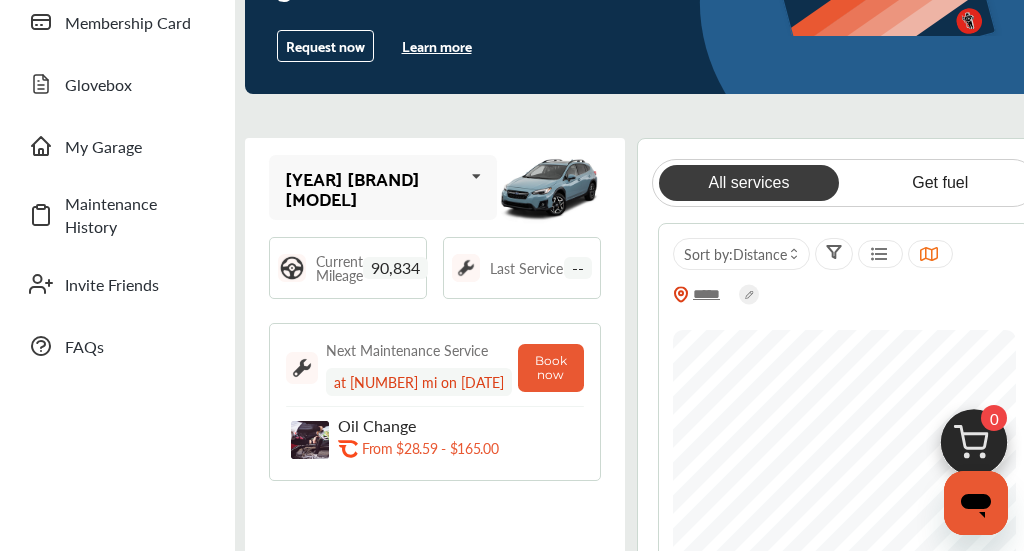 scroll, scrollTop: 356, scrollLeft: 0, axis: vertical 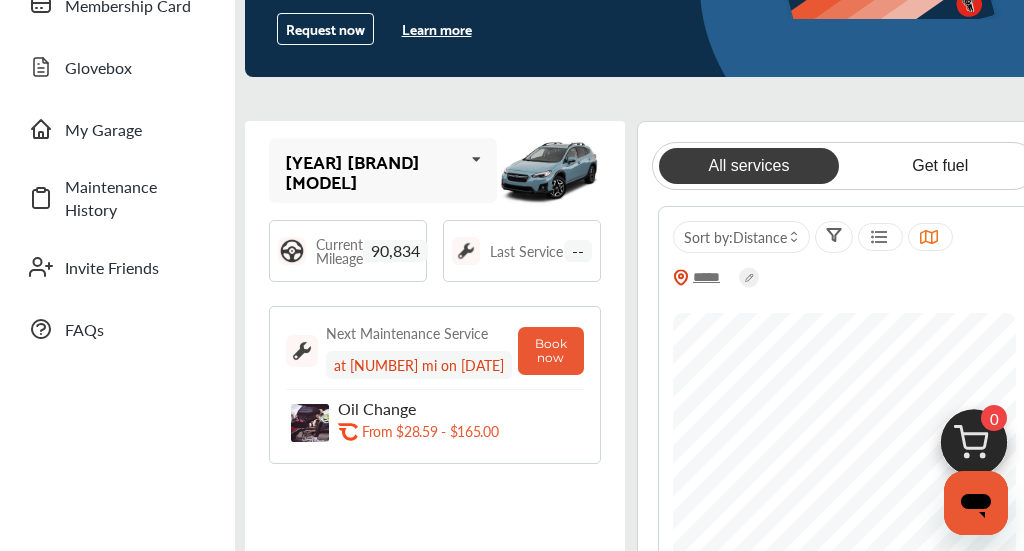 click on "at [NUMBER] mi on [DATE]" at bounding box center (419, 365) 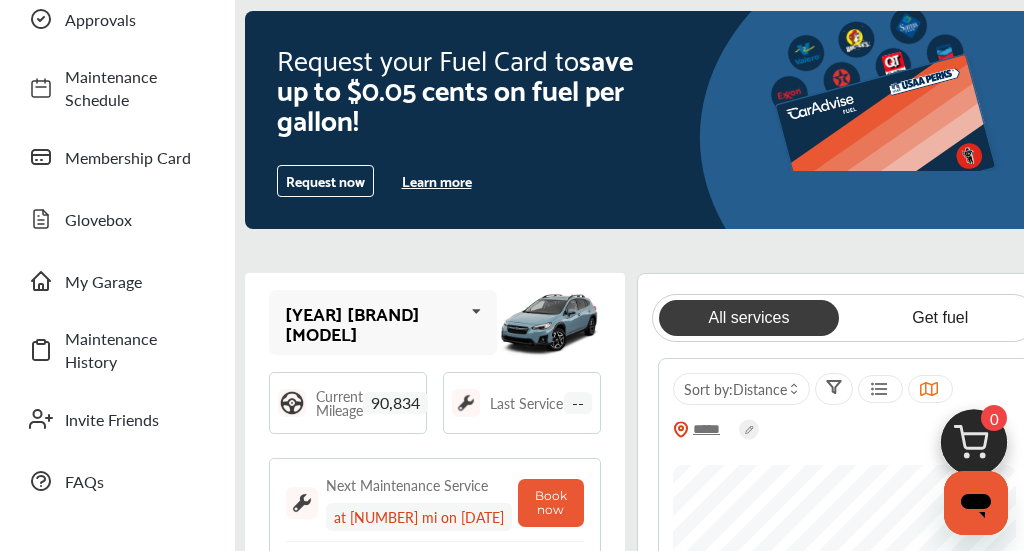 scroll, scrollTop: 0, scrollLeft: 0, axis: both 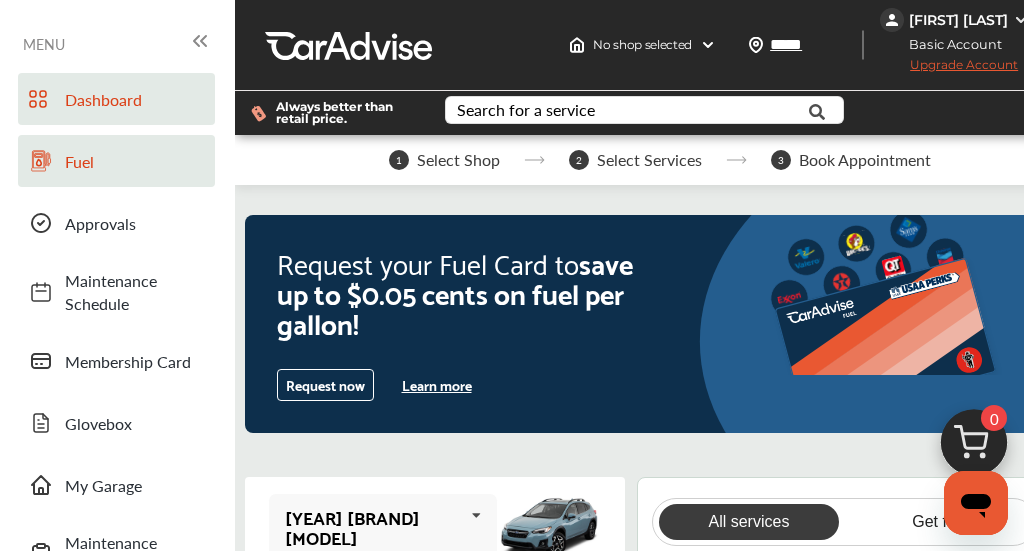 click on "Fuel" at bounding box center [135, 161] 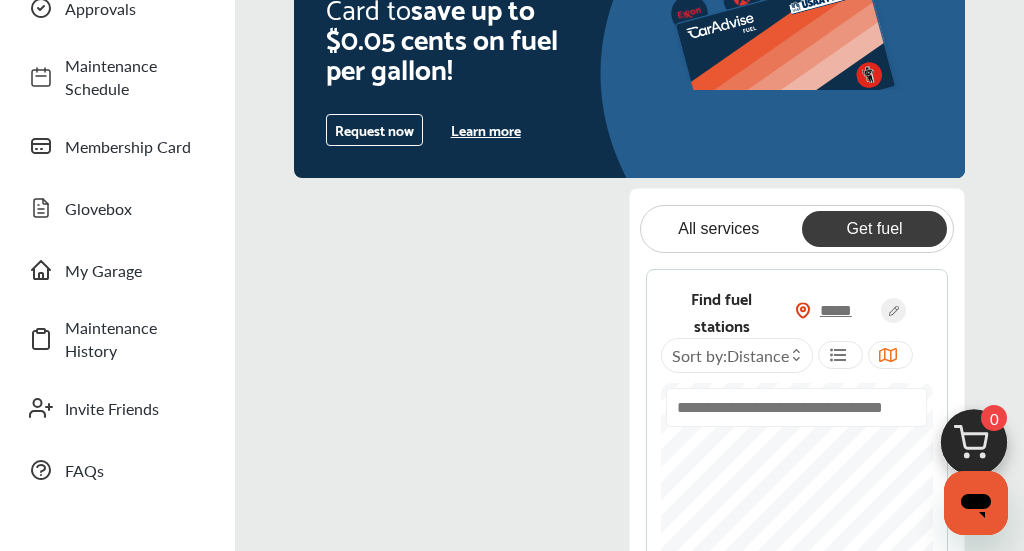 scroll, scrollTop: 231, scrollLeft: 0, axis: vertical 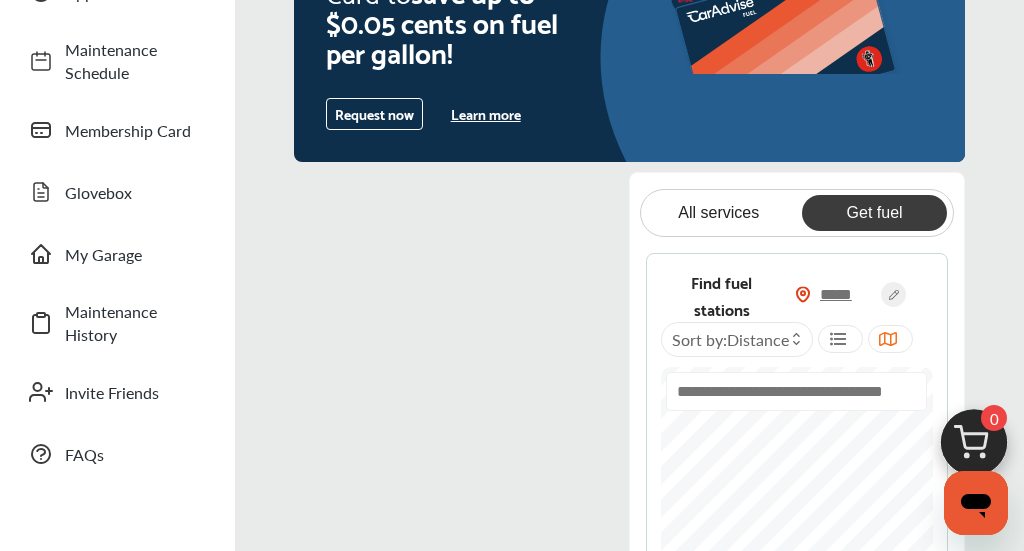 click on "Request now" at bounding box center (374, 114) 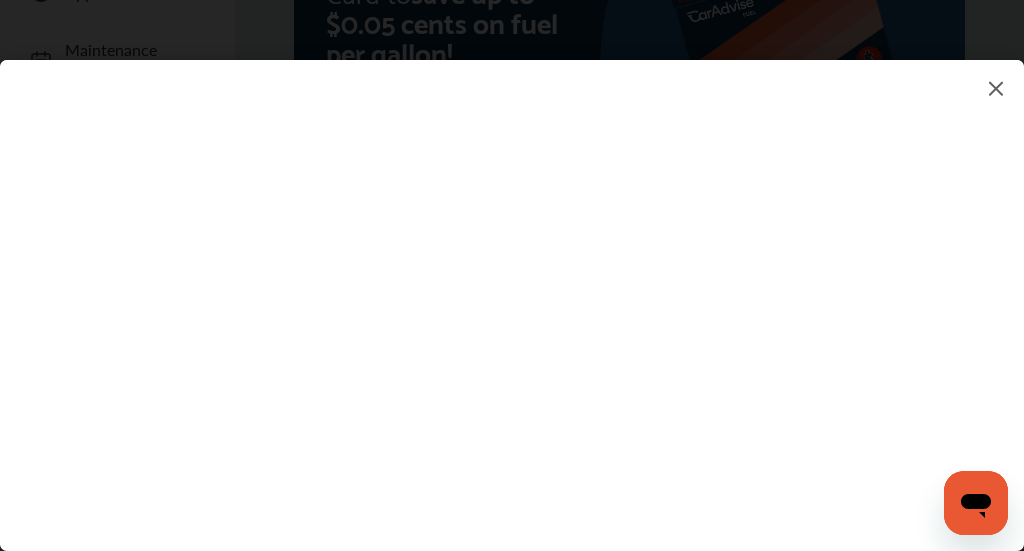click at bounding box center (512, 285) 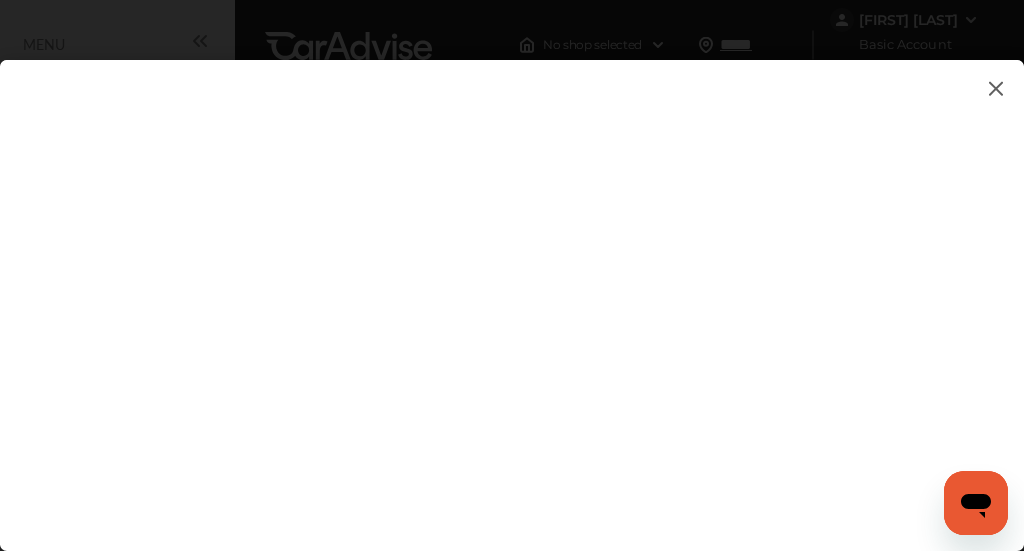 click at bounding box center [996, 88] 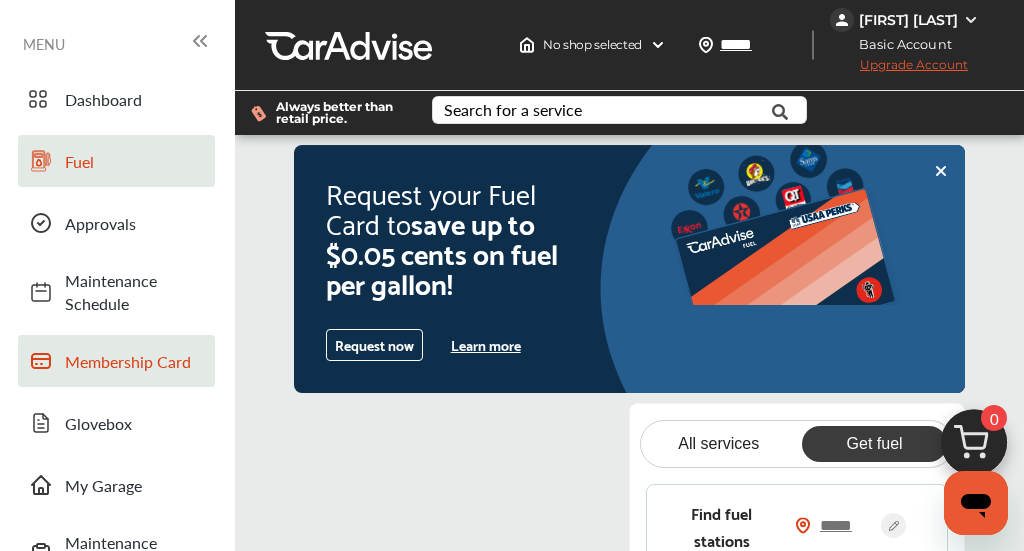 click on "Membership Card" at bounding box center (135, 361) 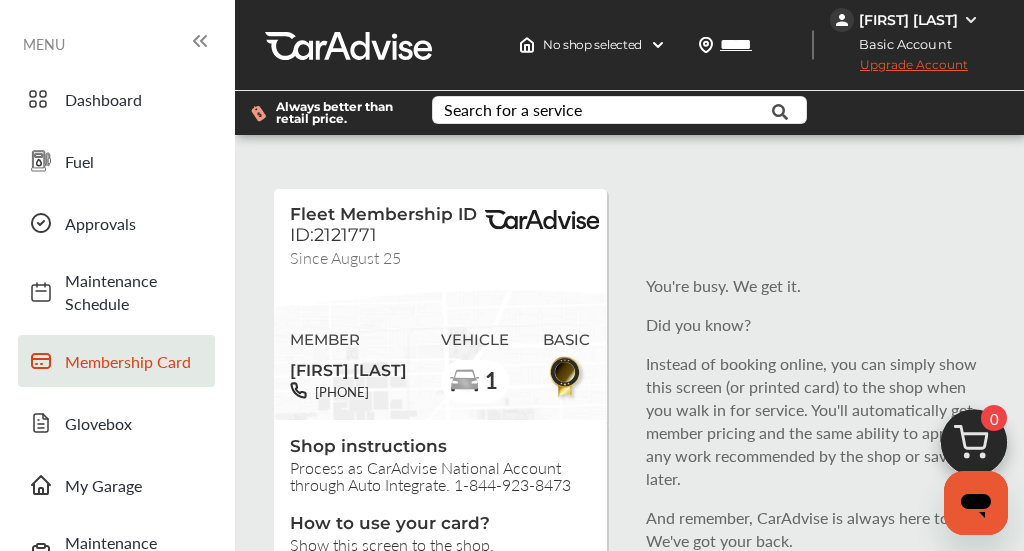 click at bounding box center (298, 390) 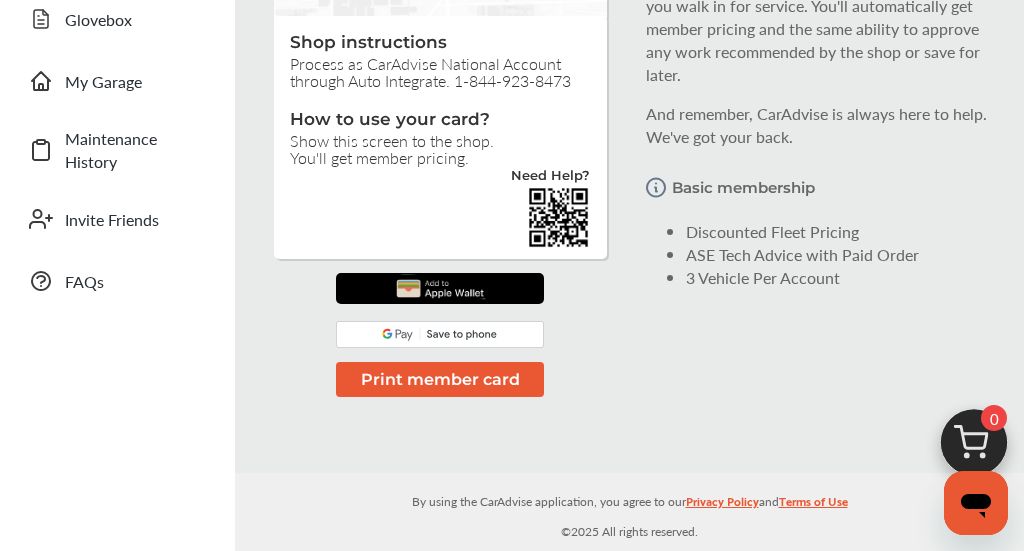 scroll, scrollTop: 407, scrollLeft: 0, axis: vertical 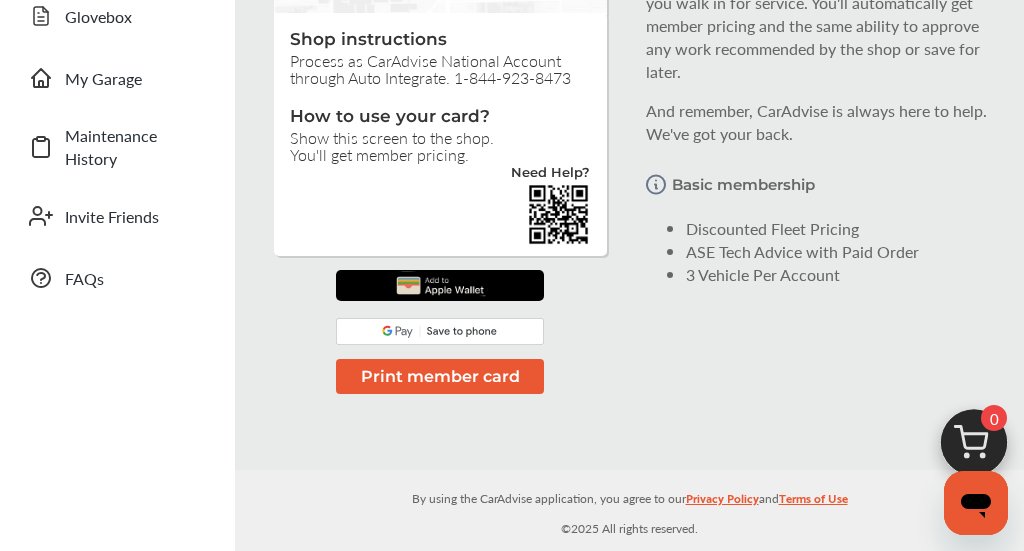 click on "Print member card" at bounding box center [440, 376] 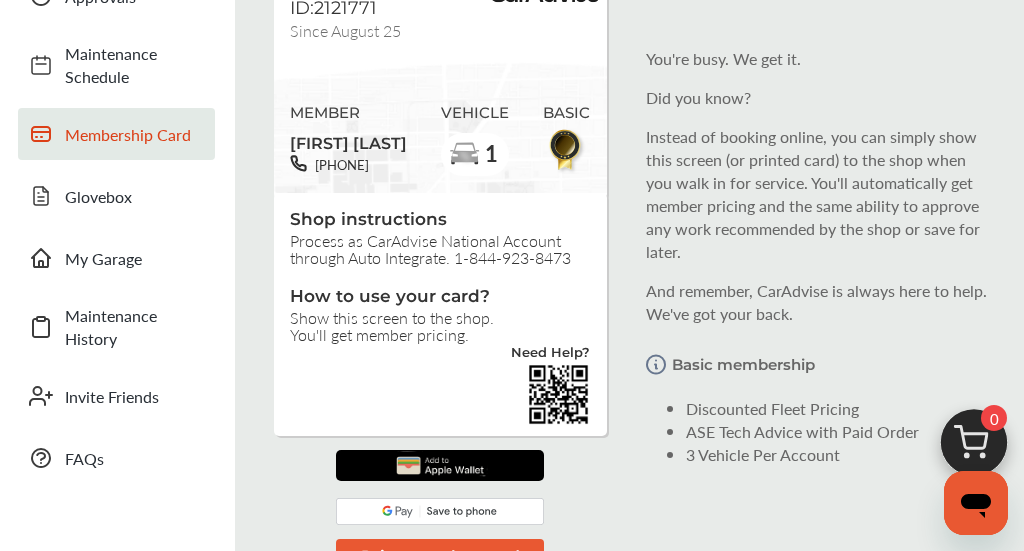 scroll, scrollTop: 229, scrollLeft: 0, axis: vertical 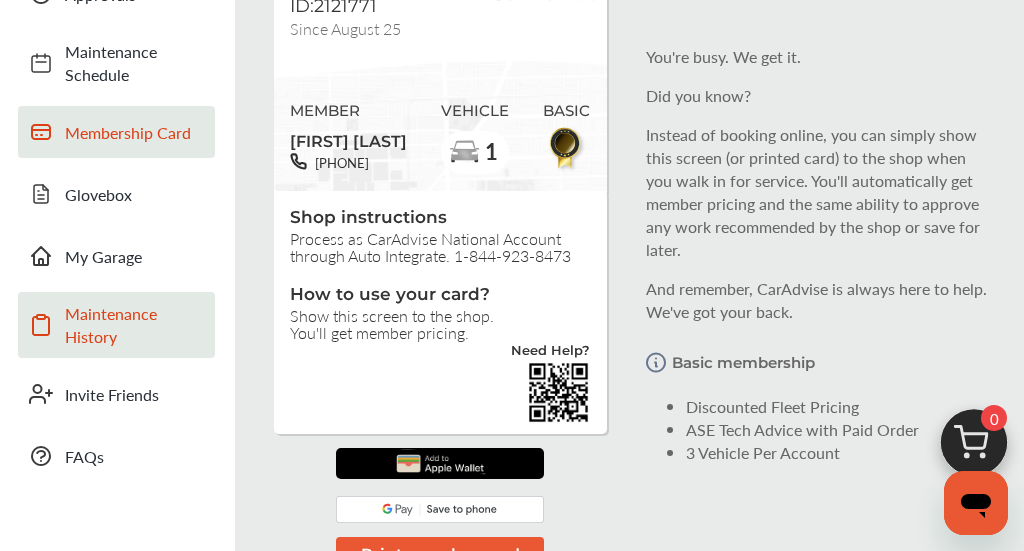 click on "Maintenance History" at bounding box center [135, 325] 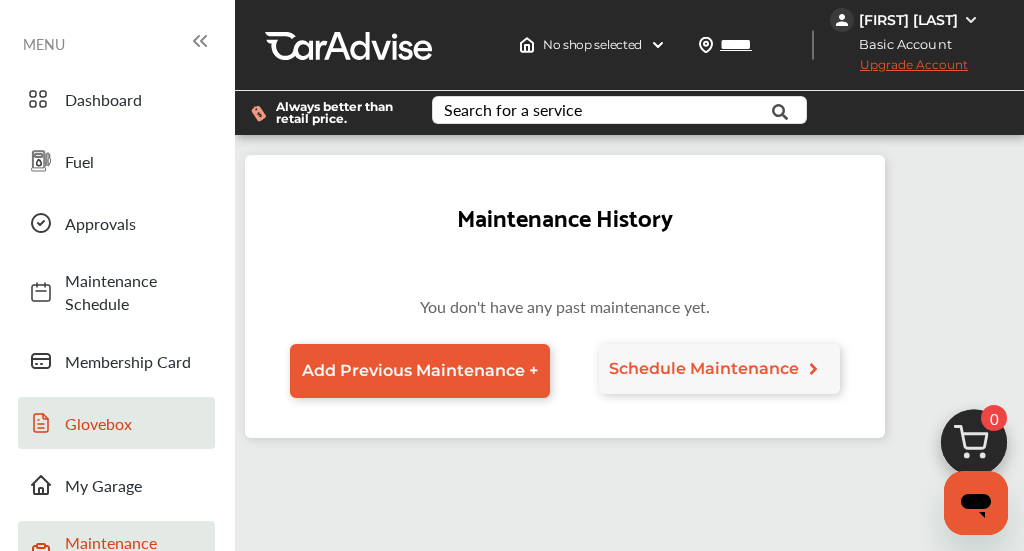 click on "Glovebox" at bounding box center [116, 423] 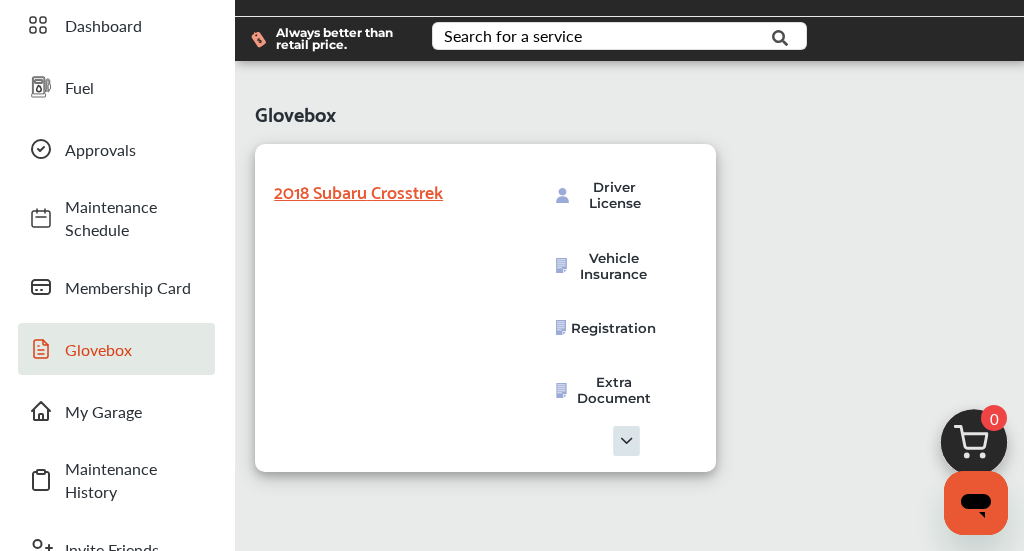 scroll, scrollTop: 75, scrollLeft: 0, axis: vertical 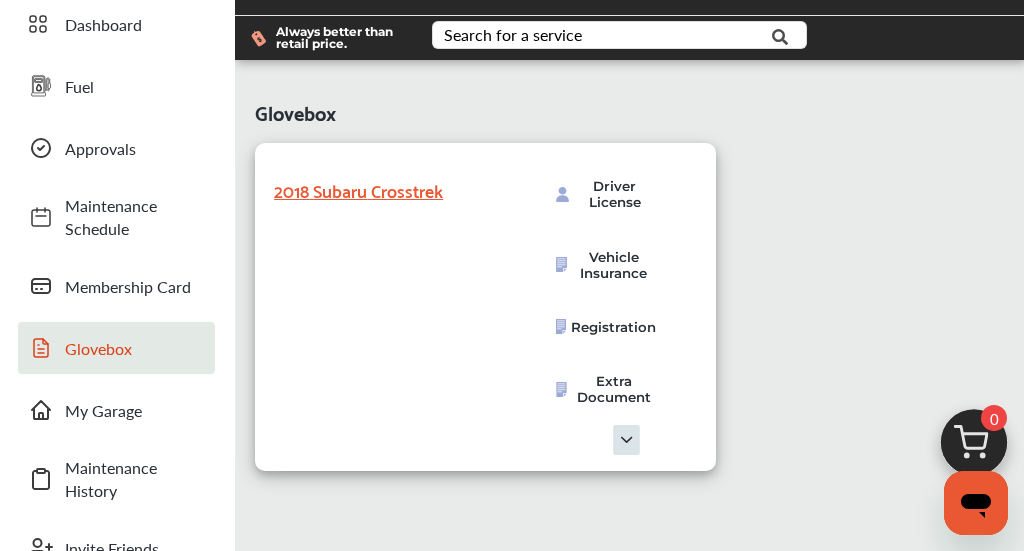 click on "[YEAR] [BRAND] [MODEL]" at bounding box center (374, 189) 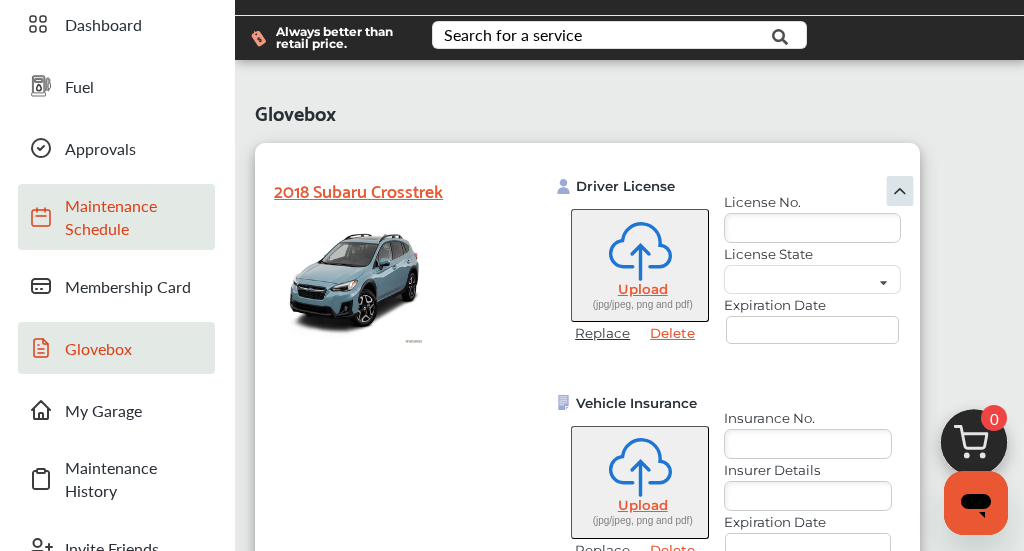 scroll, scrollTop: 0, scrollLeft: 0, axis: both 